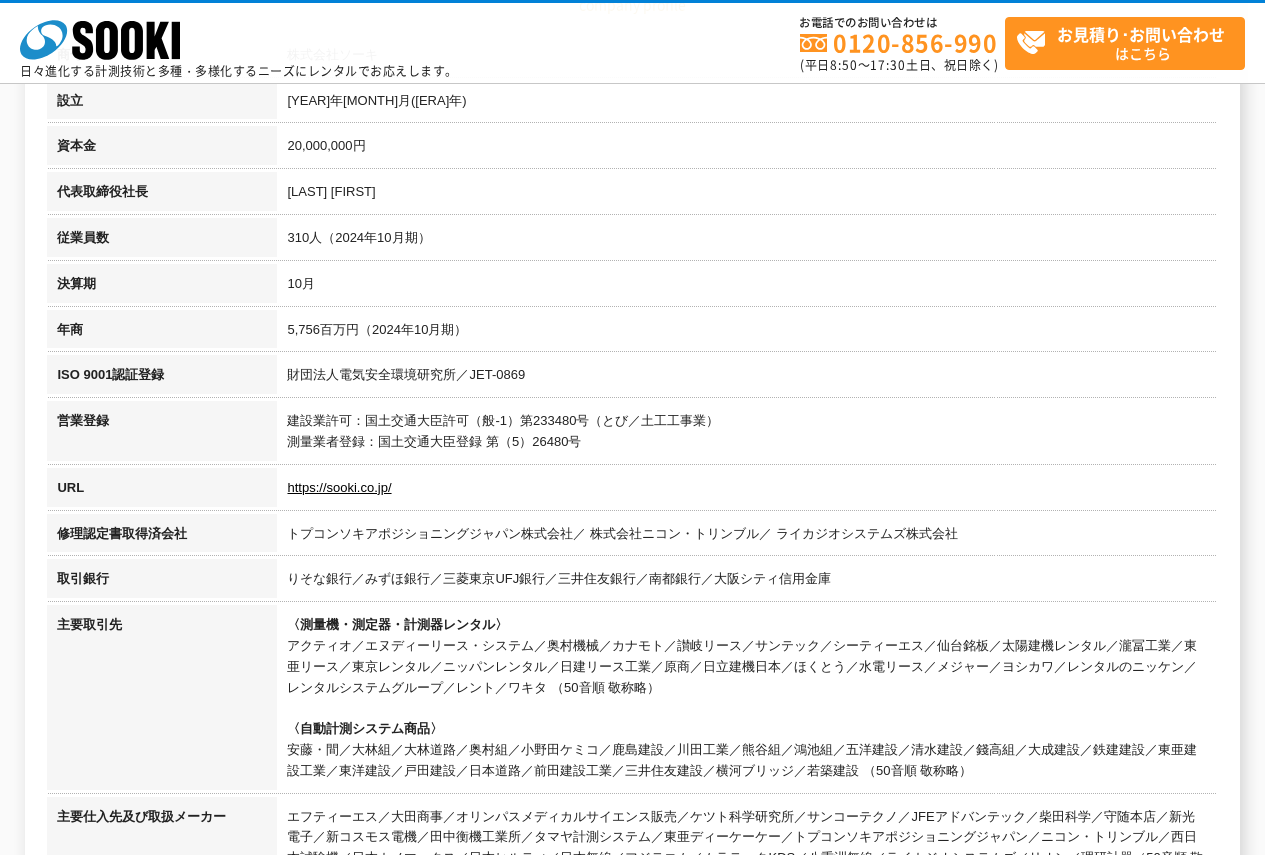 scroll, scrollTop: 400, scrollLeft: 0, axis: vertical 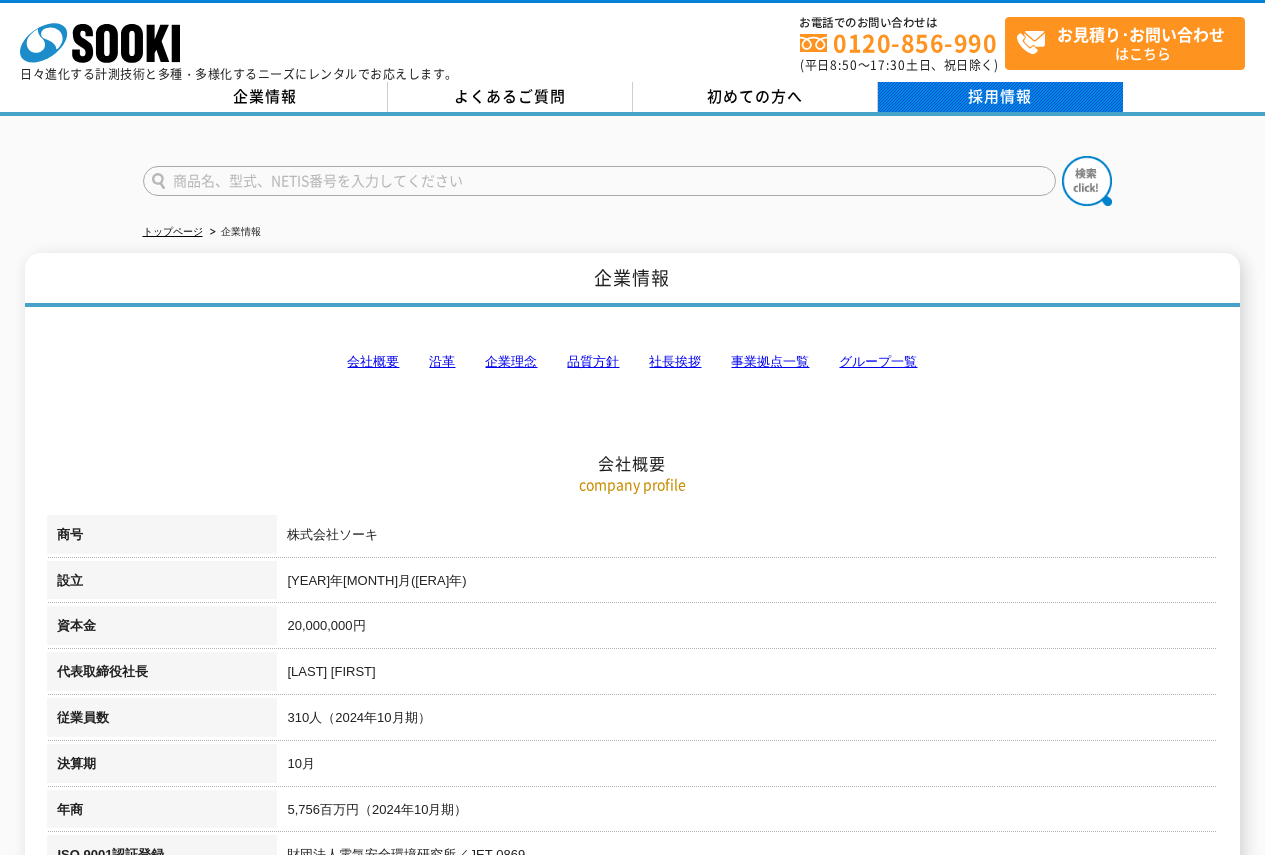 click on "採用情報" at bounding box center (1000, 97) 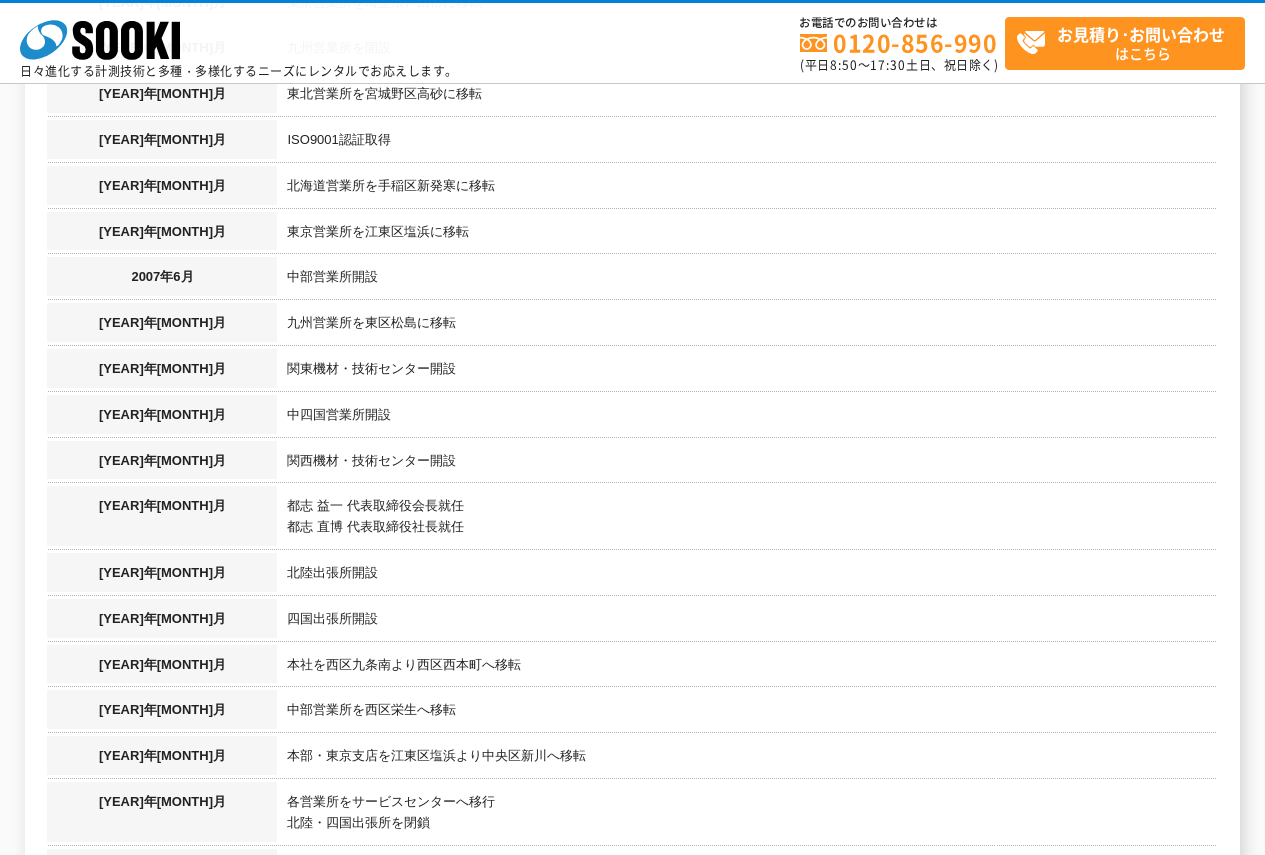 scroll, scrollTop: 2100, scrollLeft: 0, axis: vertical 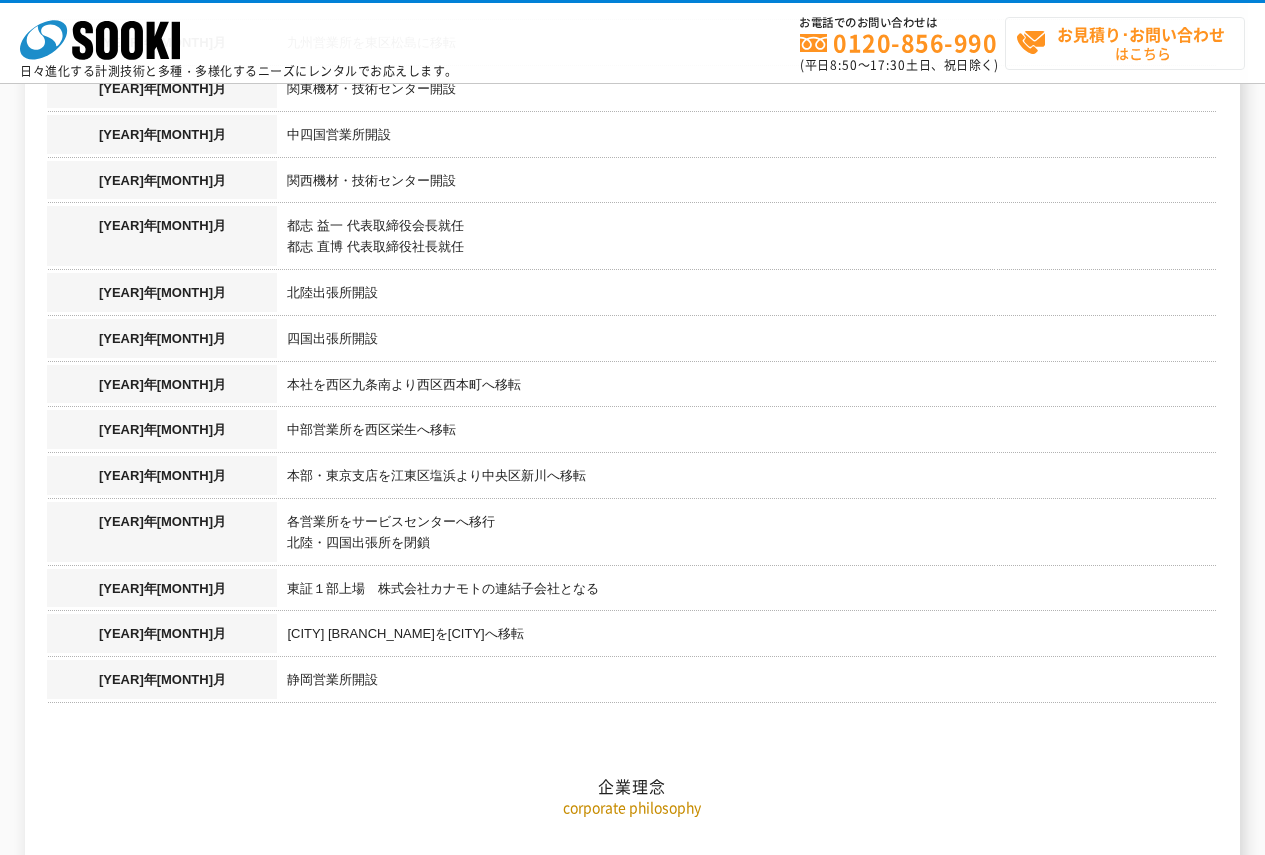 click on "お見積り･お問い合わせ はこちら" at bounding box center (1130, 43) 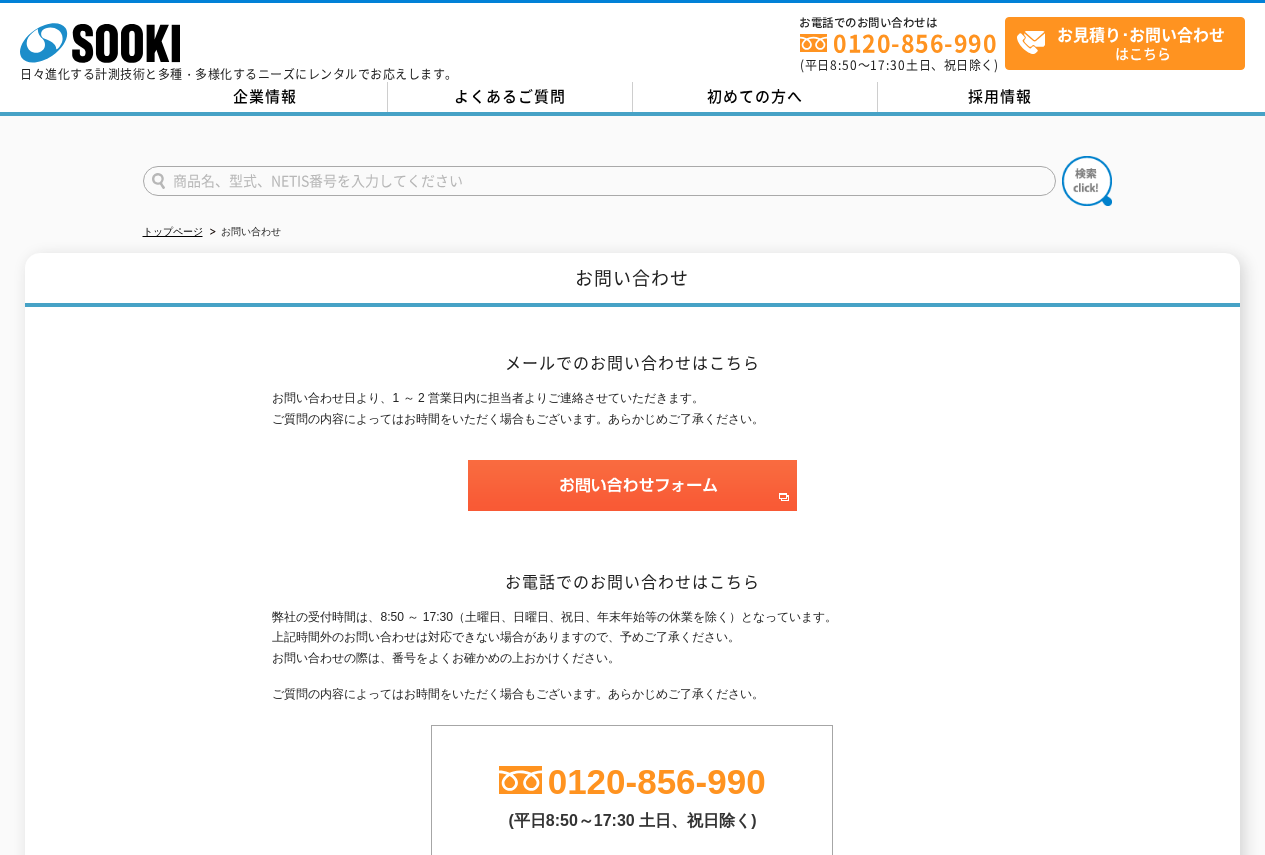 scroll, scrollTop: 0, scrollLeft: 0, axis: both 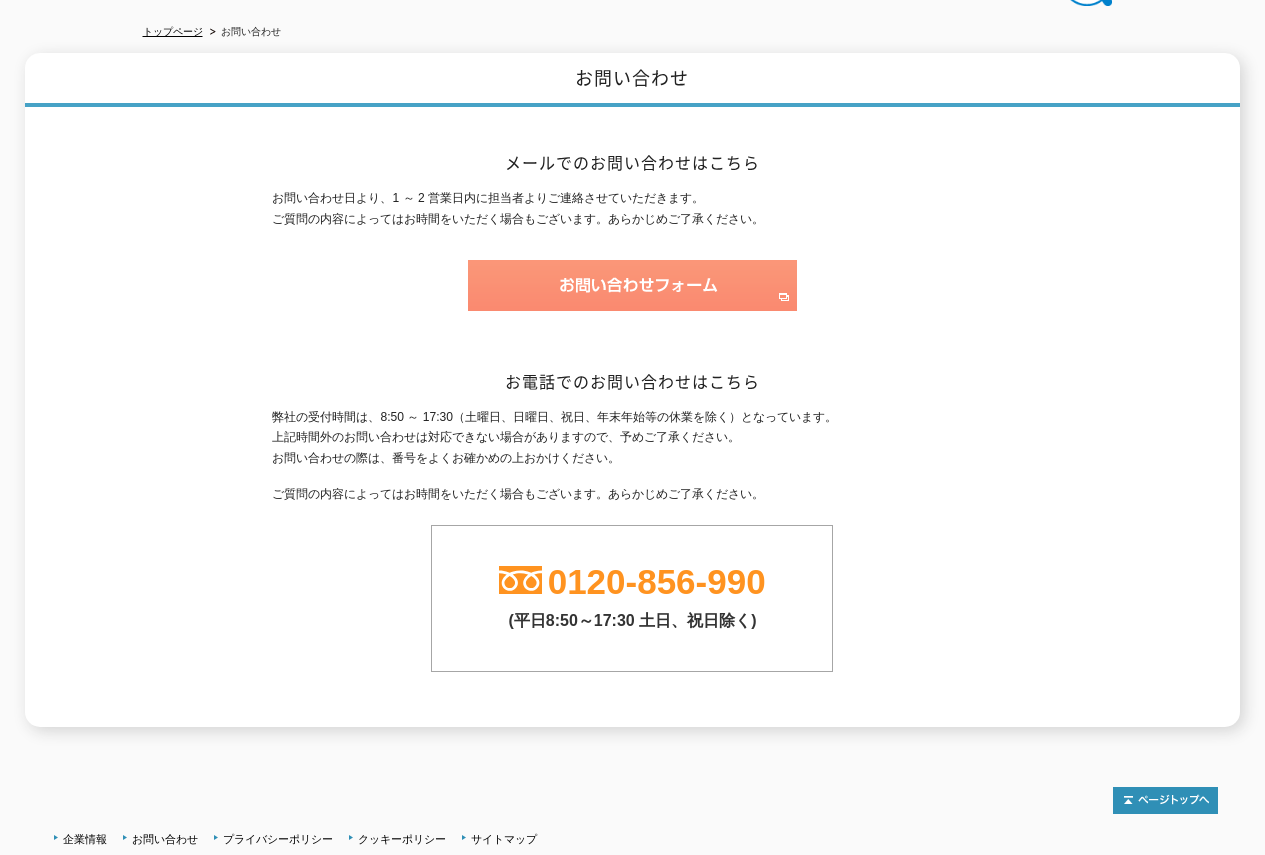 click at bounding box center (632, 285) 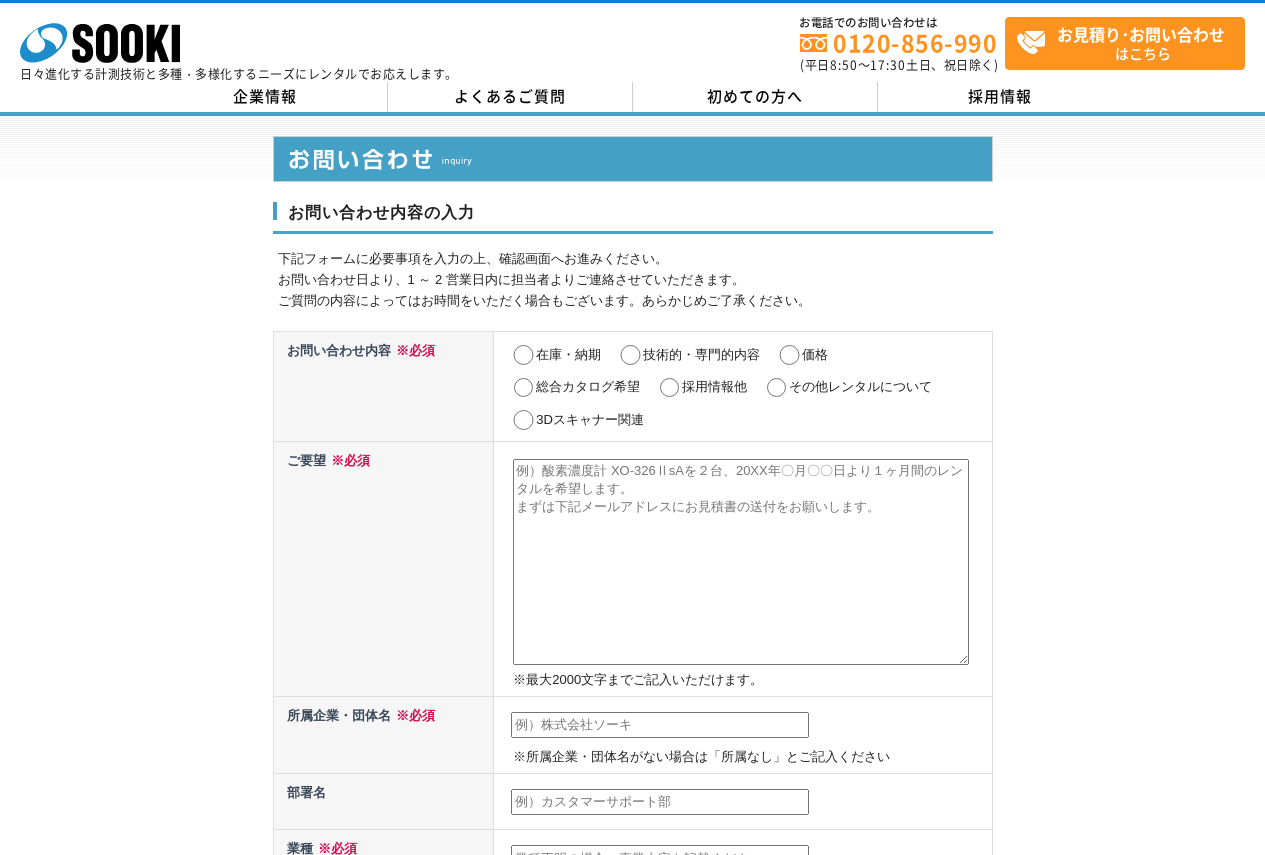 scroll, scrollTop: 0, scrollLeft: 0, axis: both 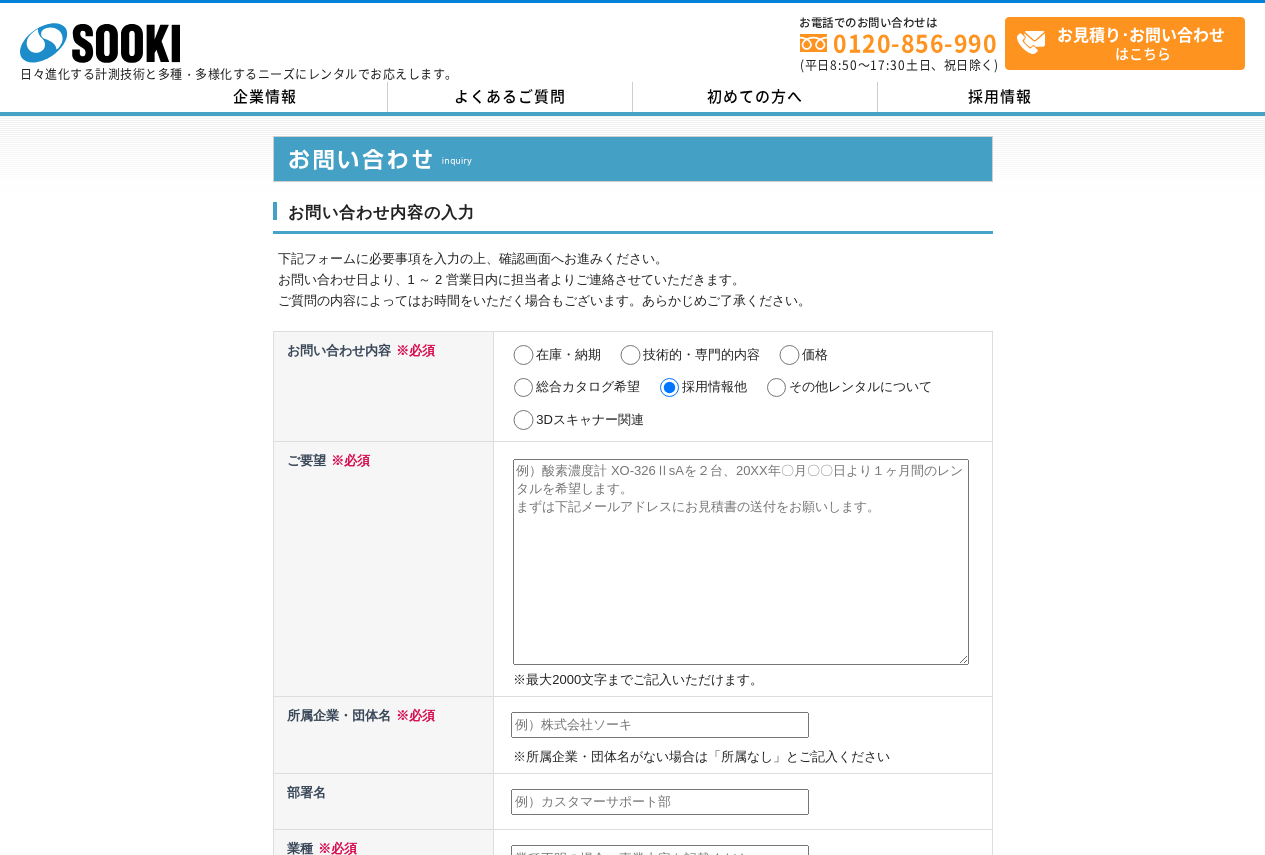 click at bounding box center (741, 562) 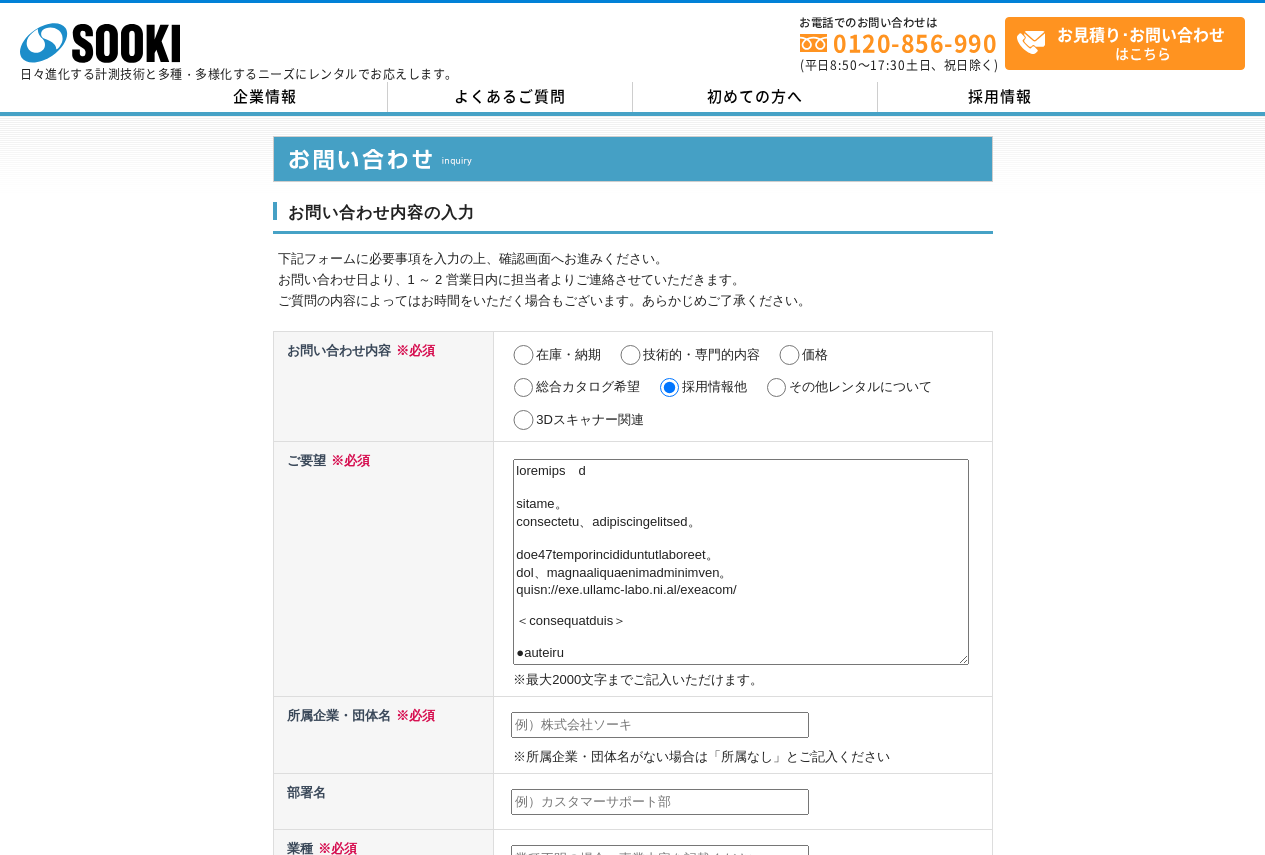 scroll, scrollTop: 798, scrollLeft: 0, axis: vertical 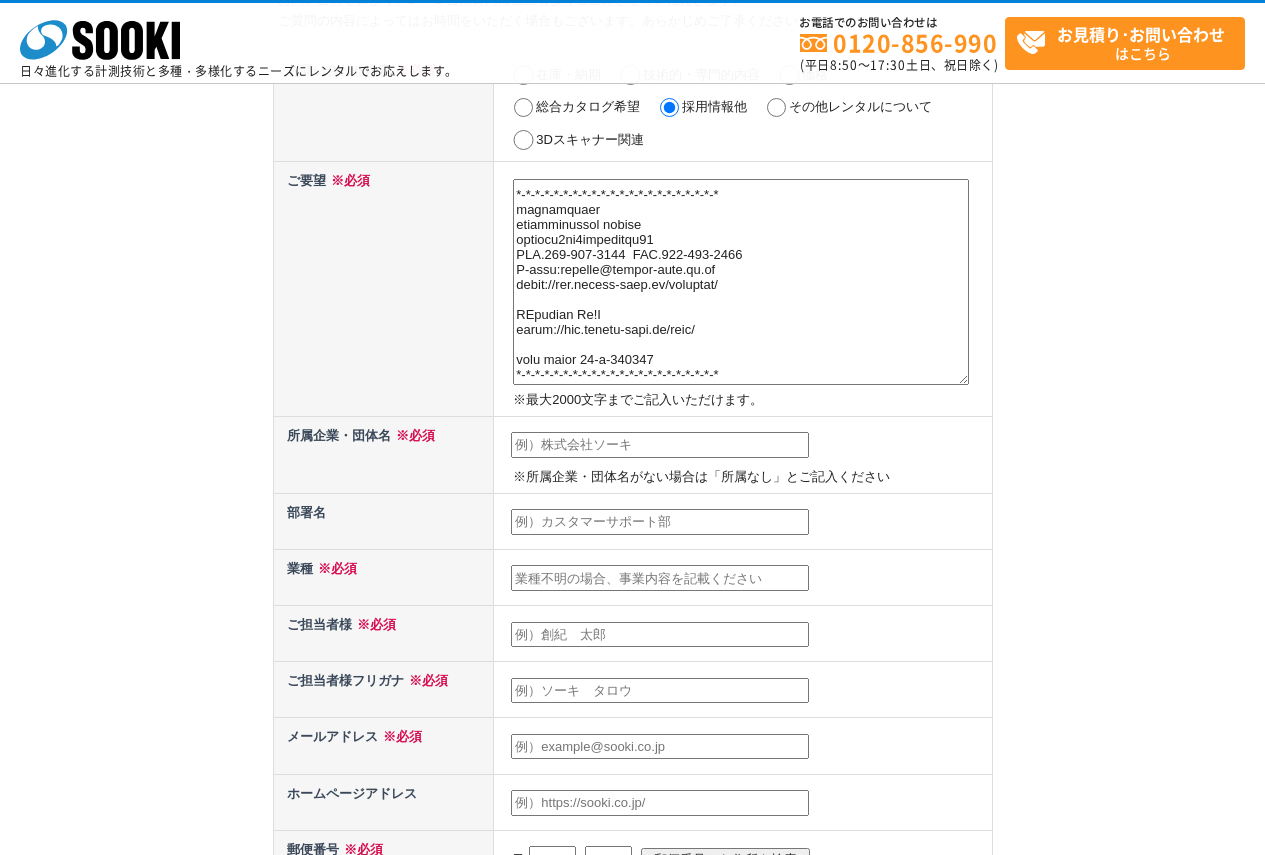 type on "中途採用ご担当者　様
はじめまして。
北海道の人材紹介会社、キャリアバンクの紫藤太一と申します。
当社は37年前に北海道で初めて有料人材紹介事業を行った会社です。
今まで、多くの企業様の採用のお手伝いをさせて頂いております。
https://www.career-bank.co.jp/service/
＜人材紹介のサービスについて＞
●完全成功報酬制
採用が決定するまで料金はかかりません。
（入社が決定した際は、入社月の翌月末にお支払い頂きます）
●職種は幅広く対応
医療系専門職以外の全ての職種を取り扱っております。
※IT系のご登録者様は直近2年で約240名と決して多くはないのですが、
細々ながらコンスタントにご紹介/ご入社実績はある状況です。
●専任カウンセラー
求職者は、求人情報を見るだけではなかなか応募致しません。
カウンセラーの客観的な意見が、求職者の応募を促します。
また、求職者のご経歴とご希望をヒアリングした上で、企業様の求人を紹介しております。
企業様の要望に出来るだけ沿った方を提案するよう努めています。
●手数料
初年度年収の35％です。
早期離職の場合（自己都合退職）は、返金致します。
1ヶ月以内50％、3ヶ月以内25％、6ヶ月以内10％
ご興味をお持ちいただけましたら、
ご挨拶も兼ねてオンライン等で一度お話させていただければと存じます。
今後ともどうぞ宜しくお願いいたします。
*-*-*-*-*-*-*-*-*-*-*-*-*-*-*-*-*-*-*-*-*-*
キャリアバンク株式会社
コーポレートデザイン事業部 人材紹介事業
札幌市中央区北5条西5丁目sapporo55
TEL.011-251-5008  FAX.011-207-7870
E-mail:syoukai@career-bank.co.jp
https://www.career-bank.jp/tenshoku/
IT特化型サイト Do!T
https://www.career-bank.jp/doit/
許可番号 人材紹介業 01-ユ-010037
*-*-*-*-*-*-*-*-*-*-*-*-*-*-*-*-*-*-*-*-*-* ..." 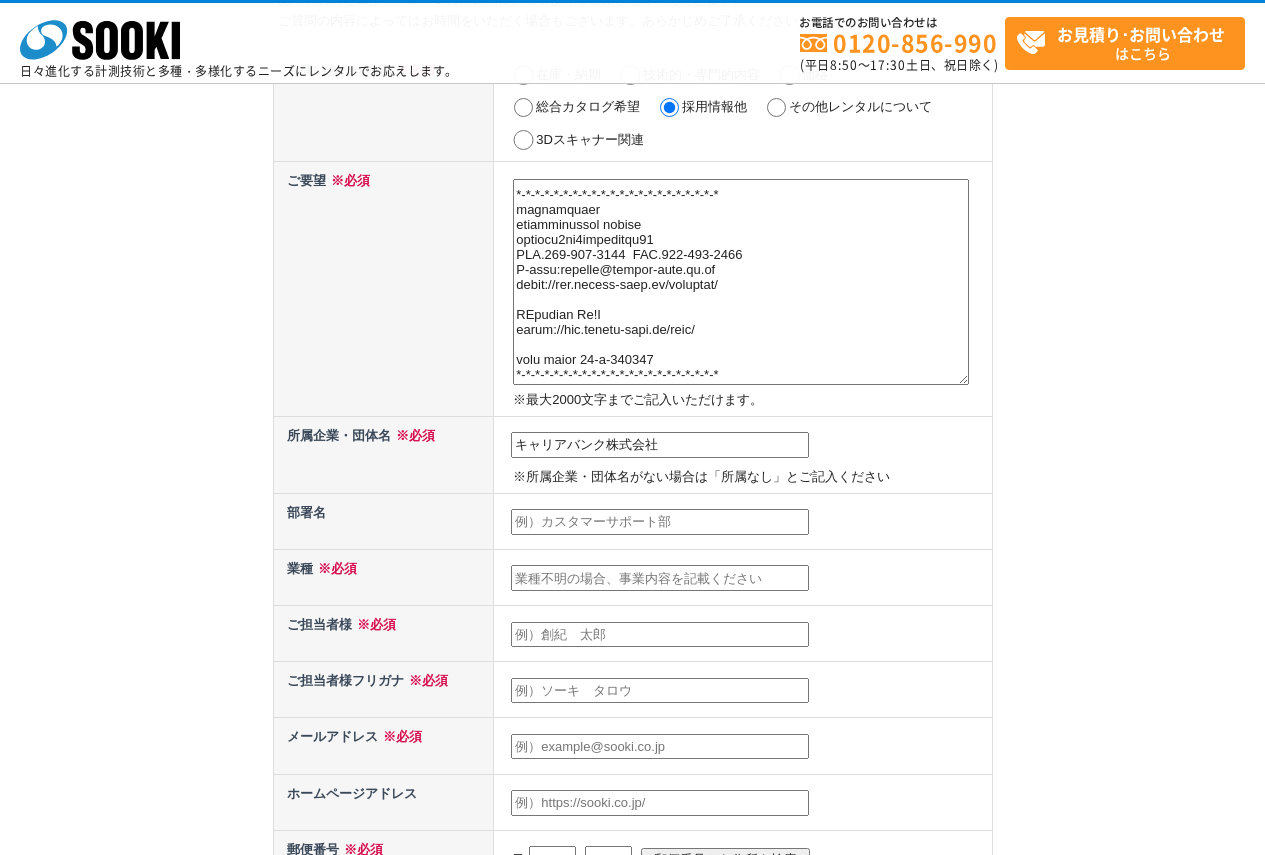 type on "キャリアバンク株式会社" 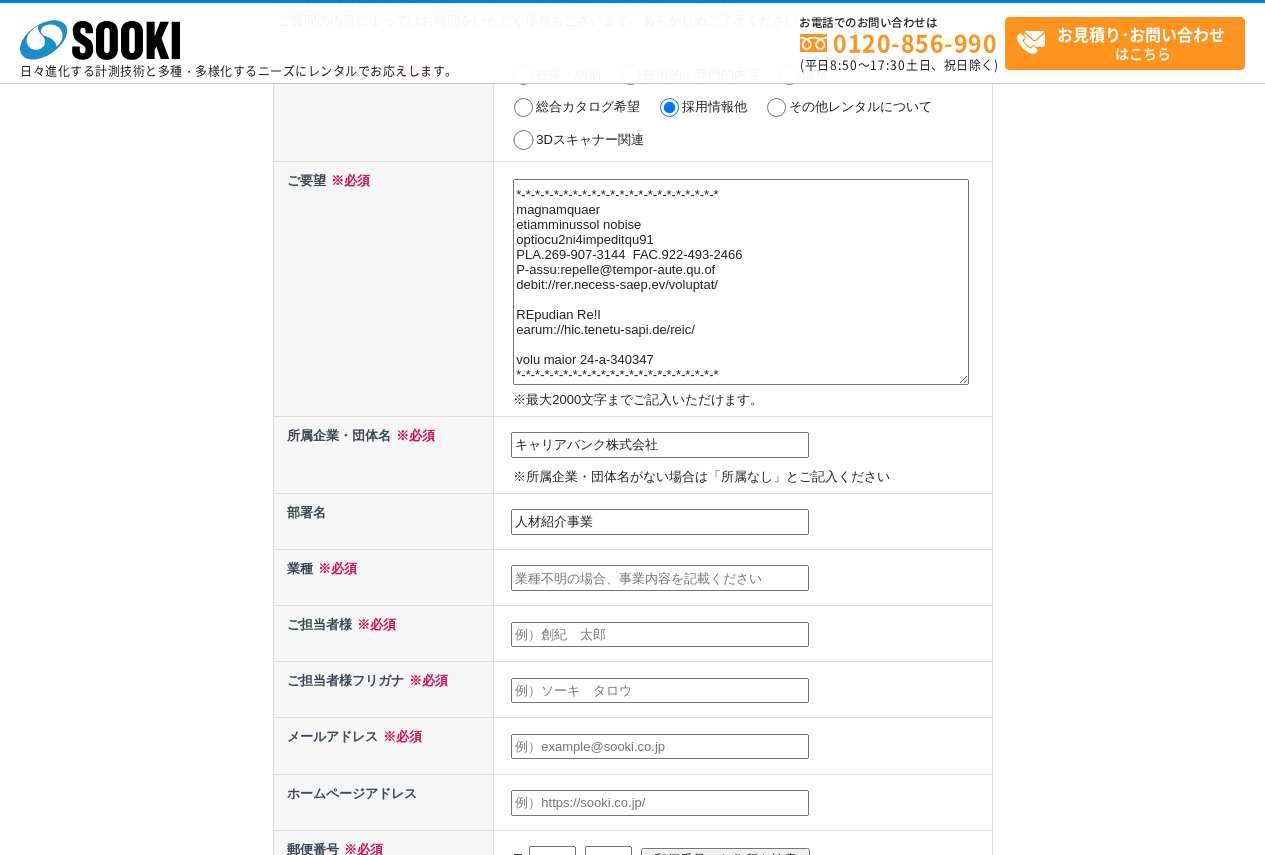 drag, startPoint x: 603, startPoint y: 526, endPoint x: 527, endPoint y: 526, distance: 76 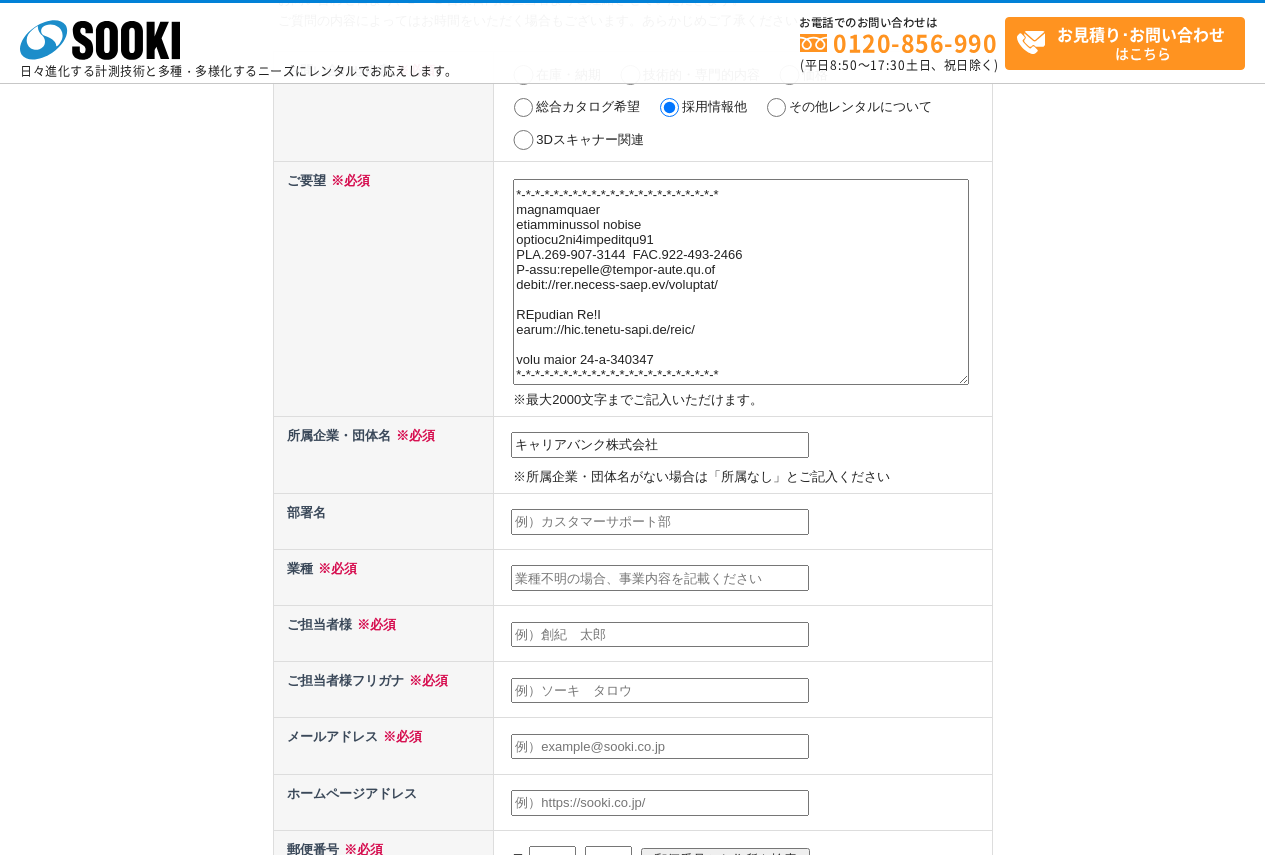 click at bounding box center [660, 578] 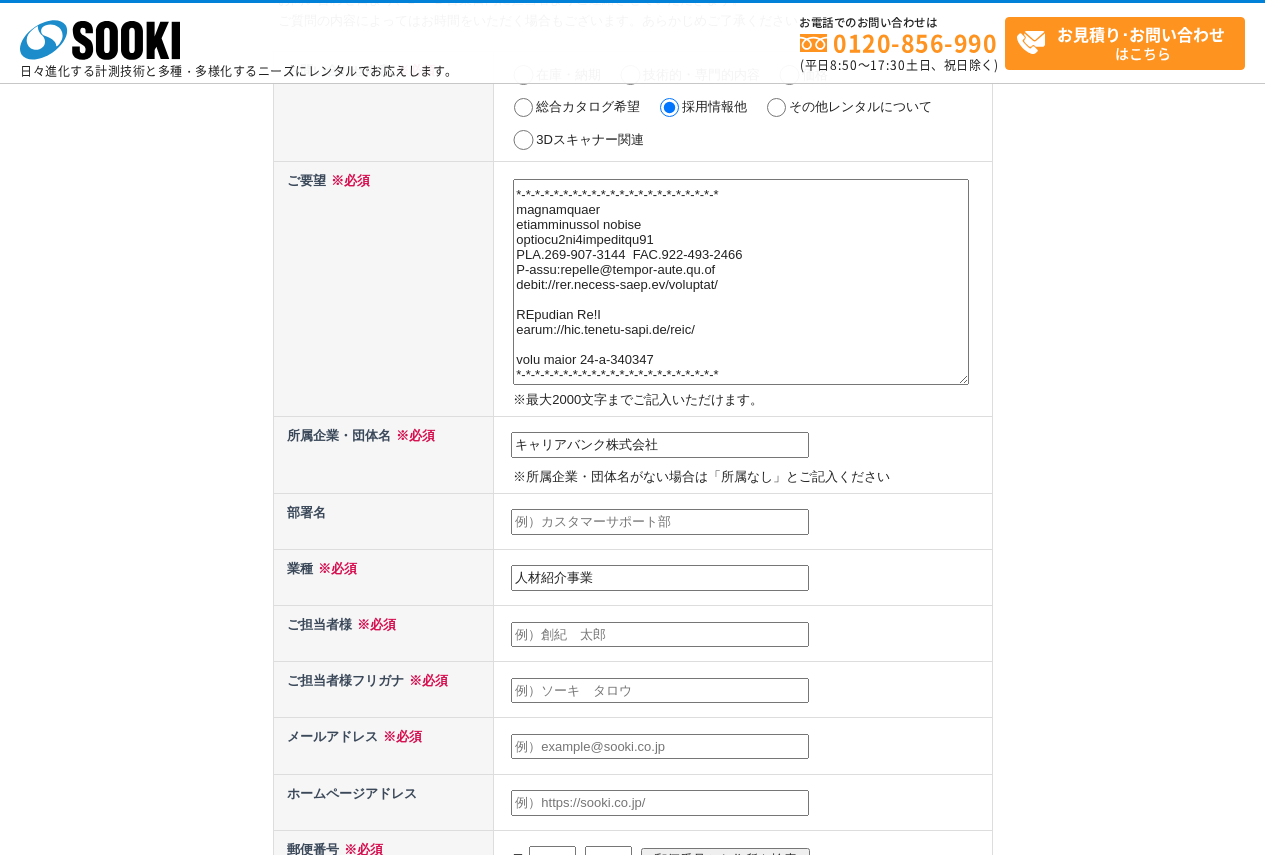type on "人材紹介事業" 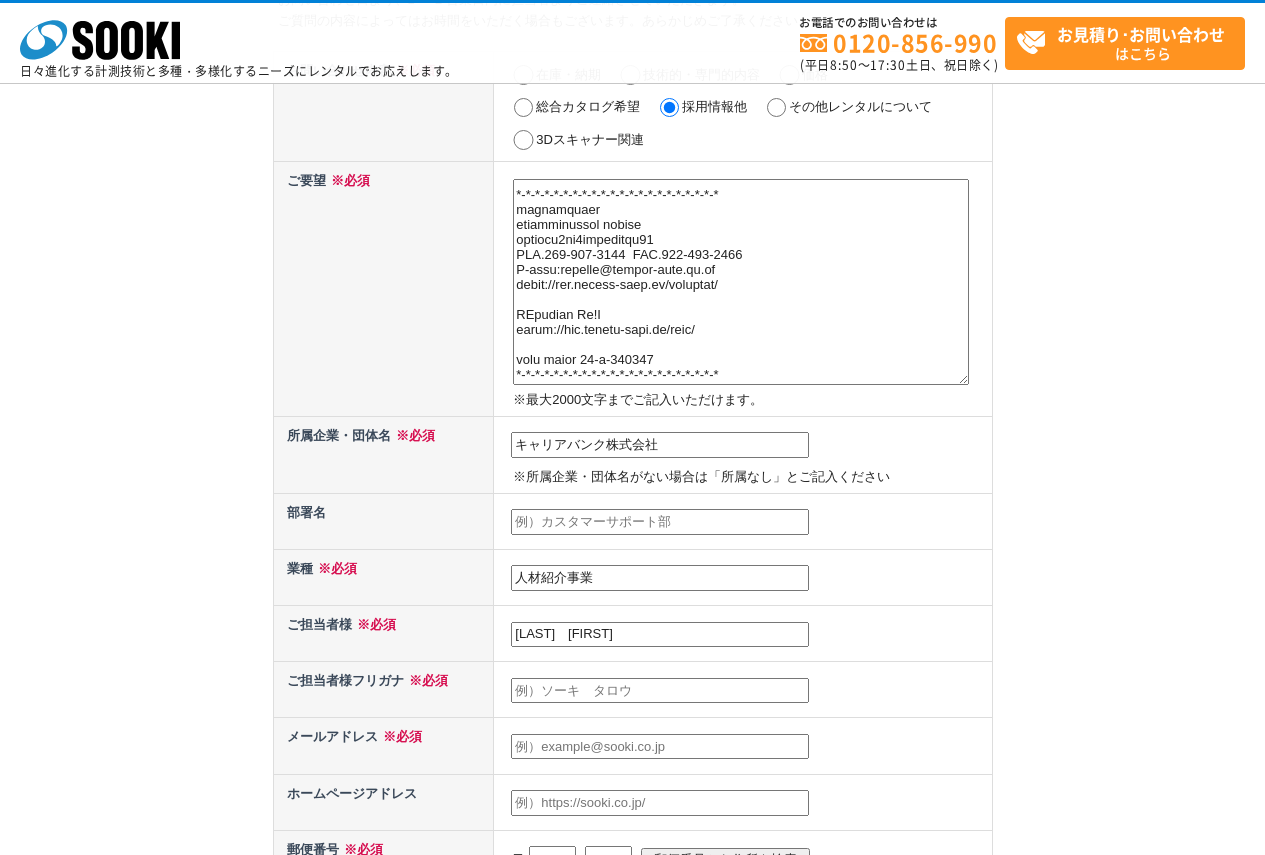type on "紫藤　太一" 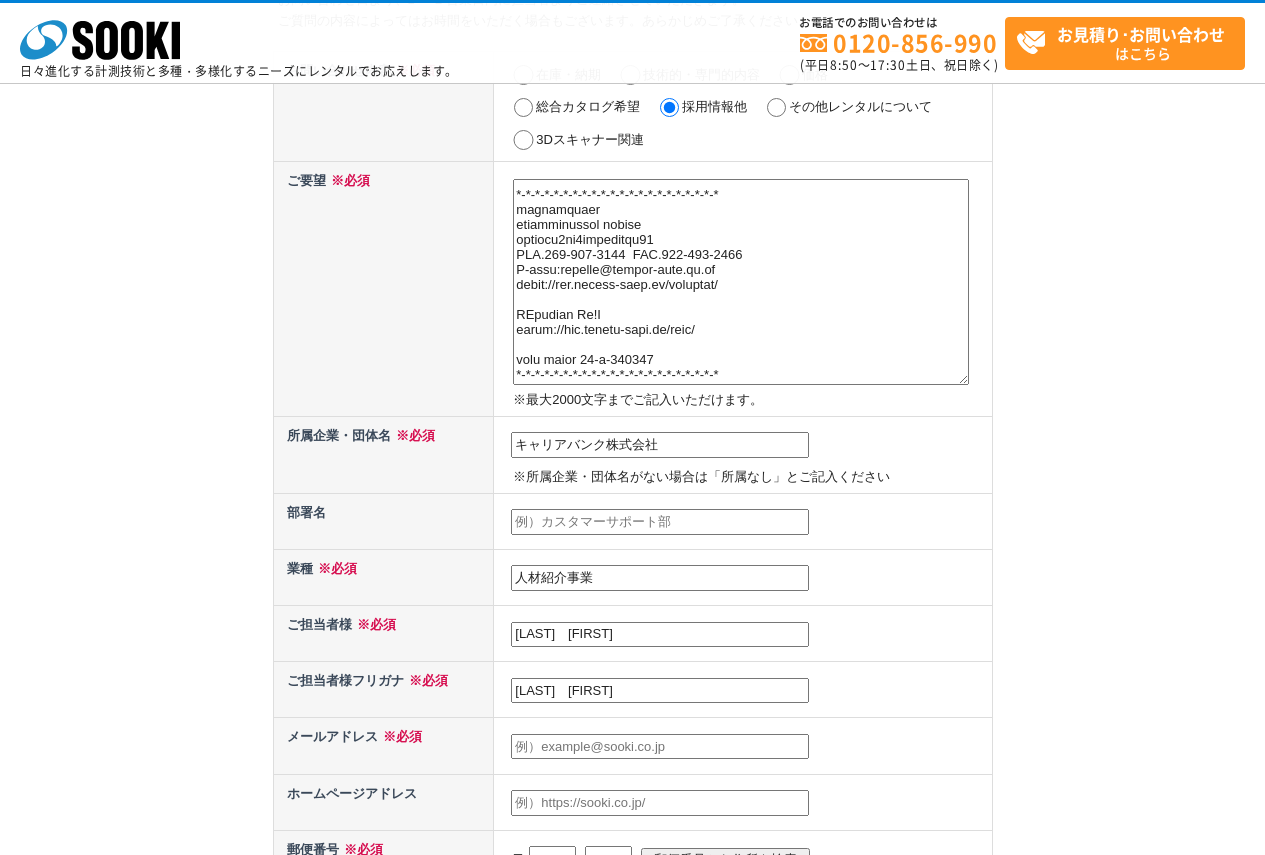 type on "シドウ　タイチ" 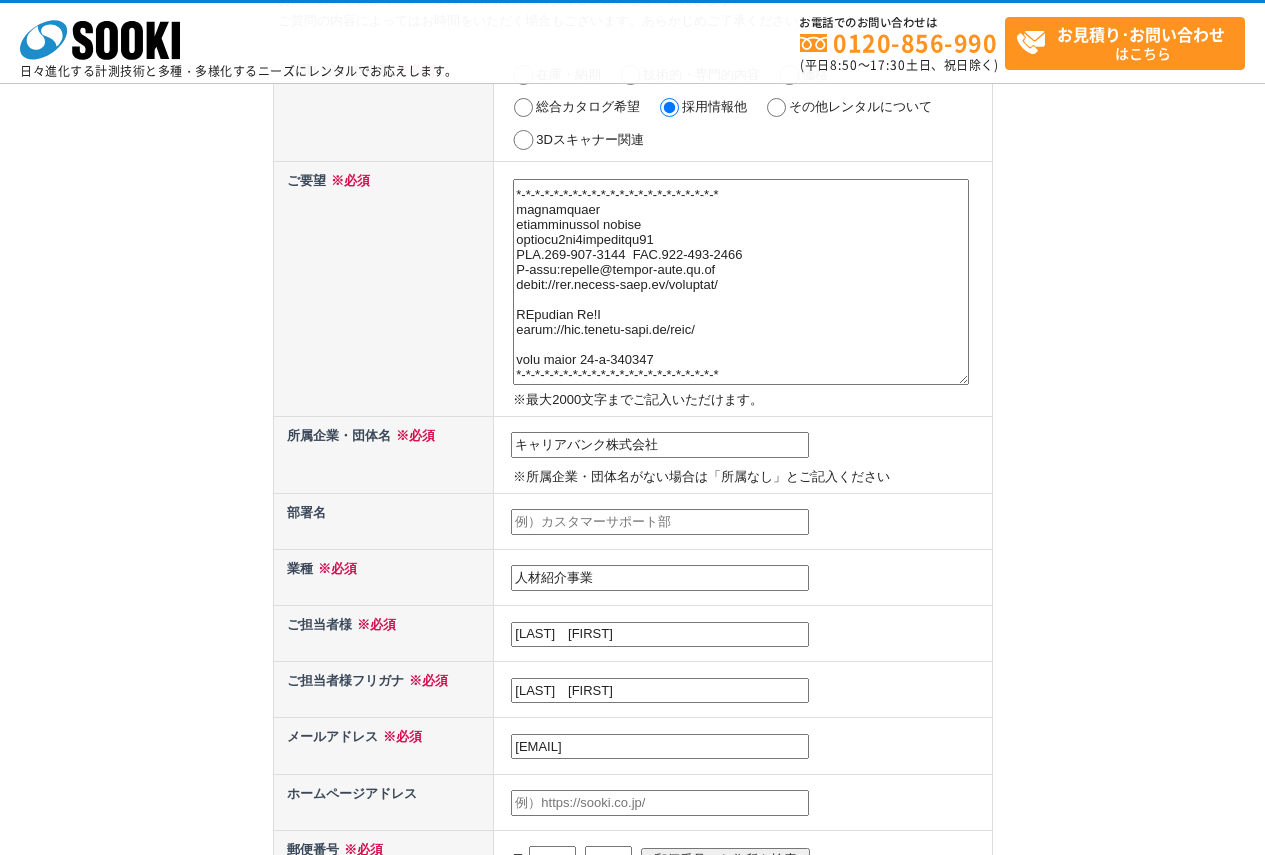 type on "syoukai2@career-bank.co.jp" 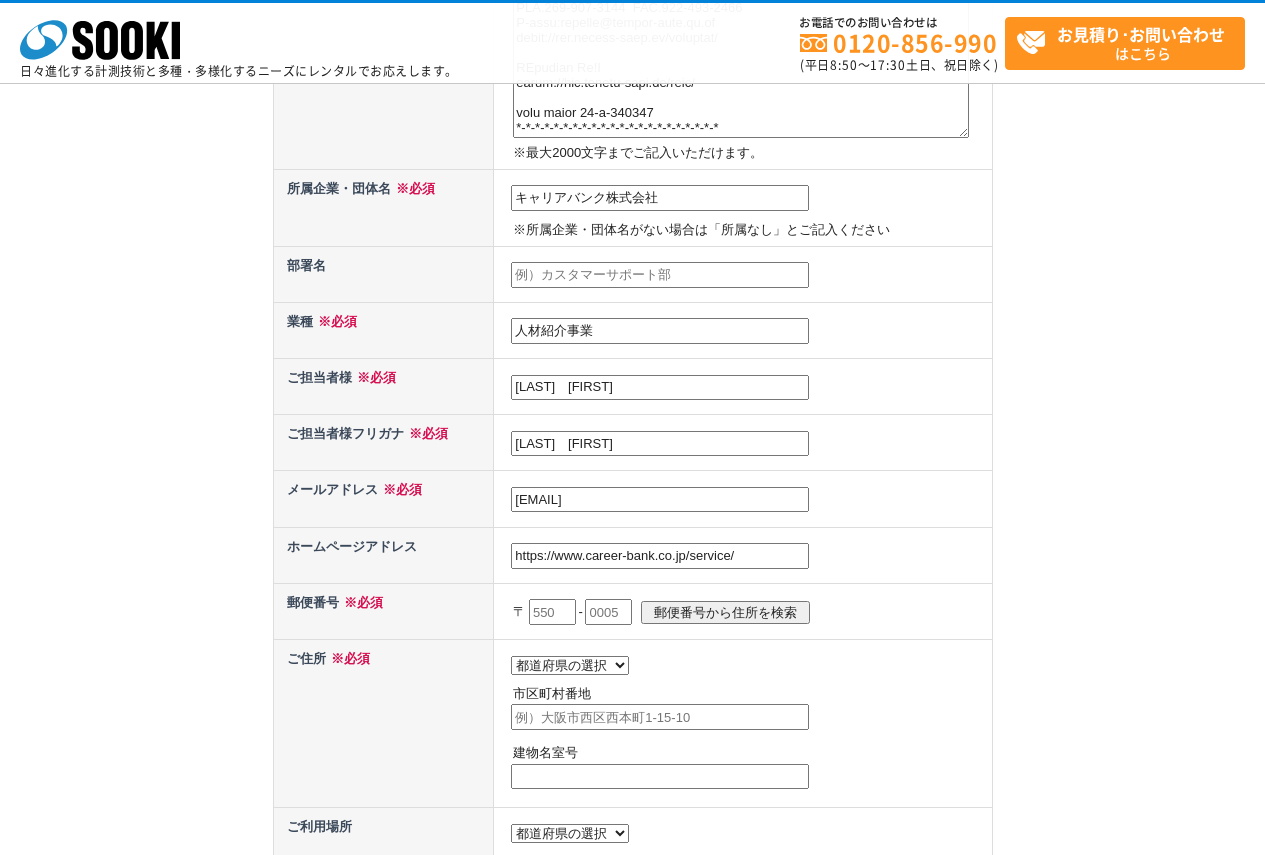 scroll, scrollTop: 500, scrollLeft: 0, axis: vertical 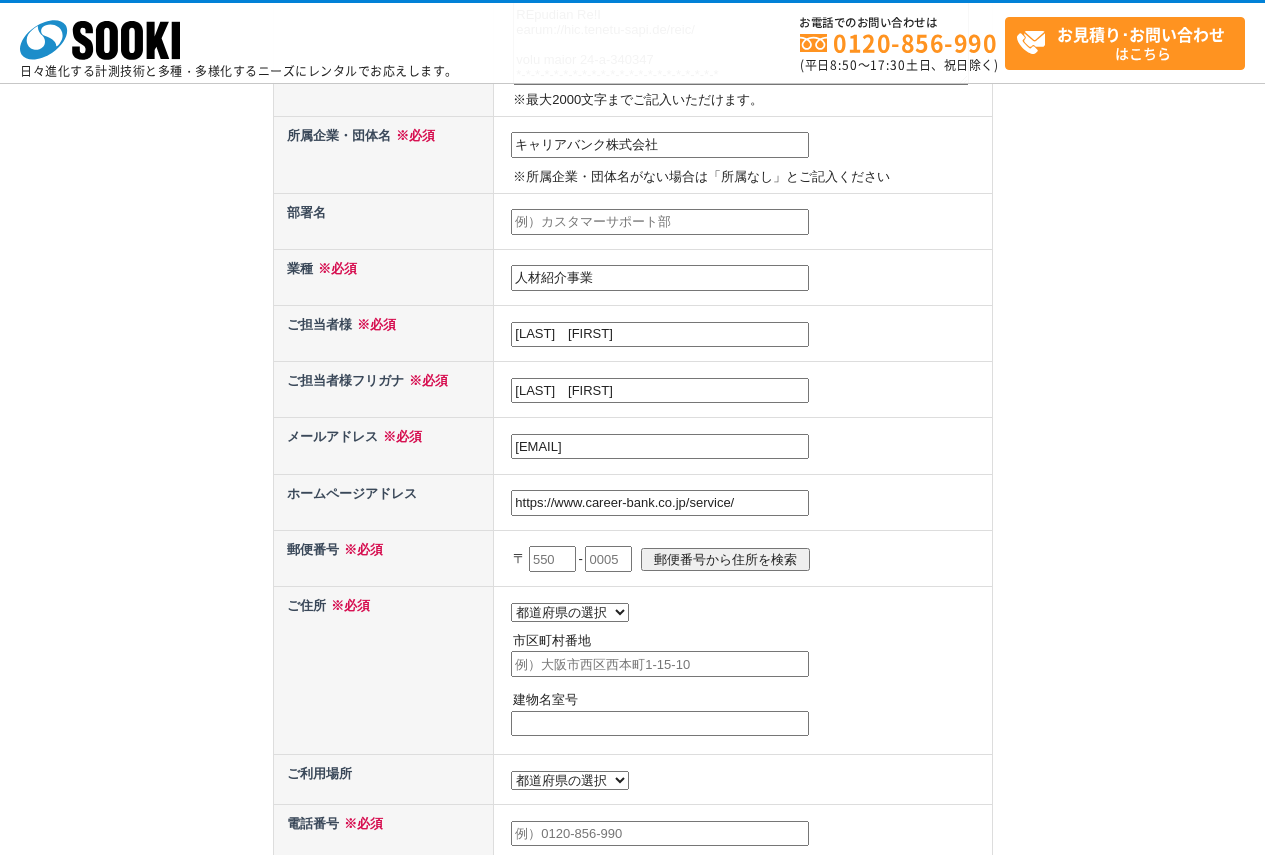 type on "https://www.career-bank.co.jp/service/" 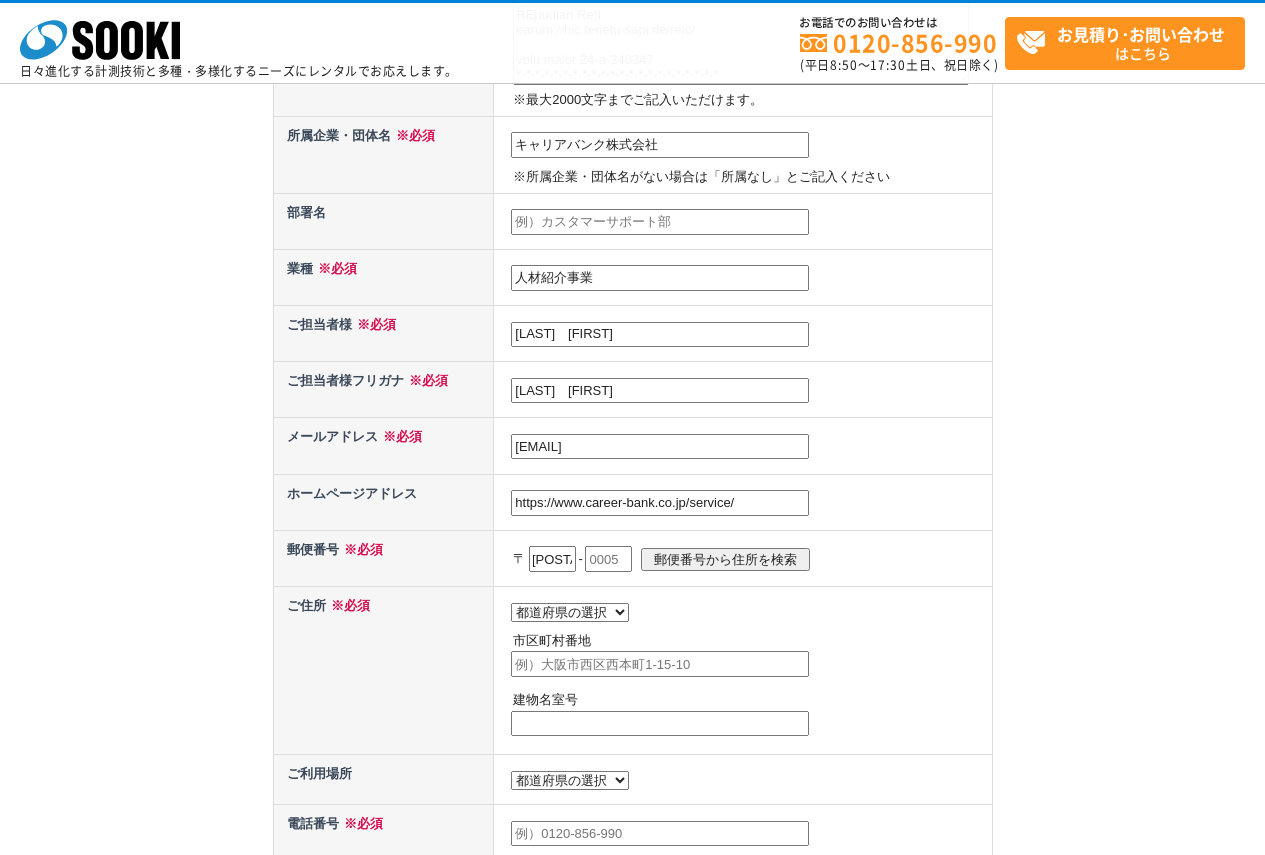scroll, scrollTop: 0, scrollLeft: 0, axis: both 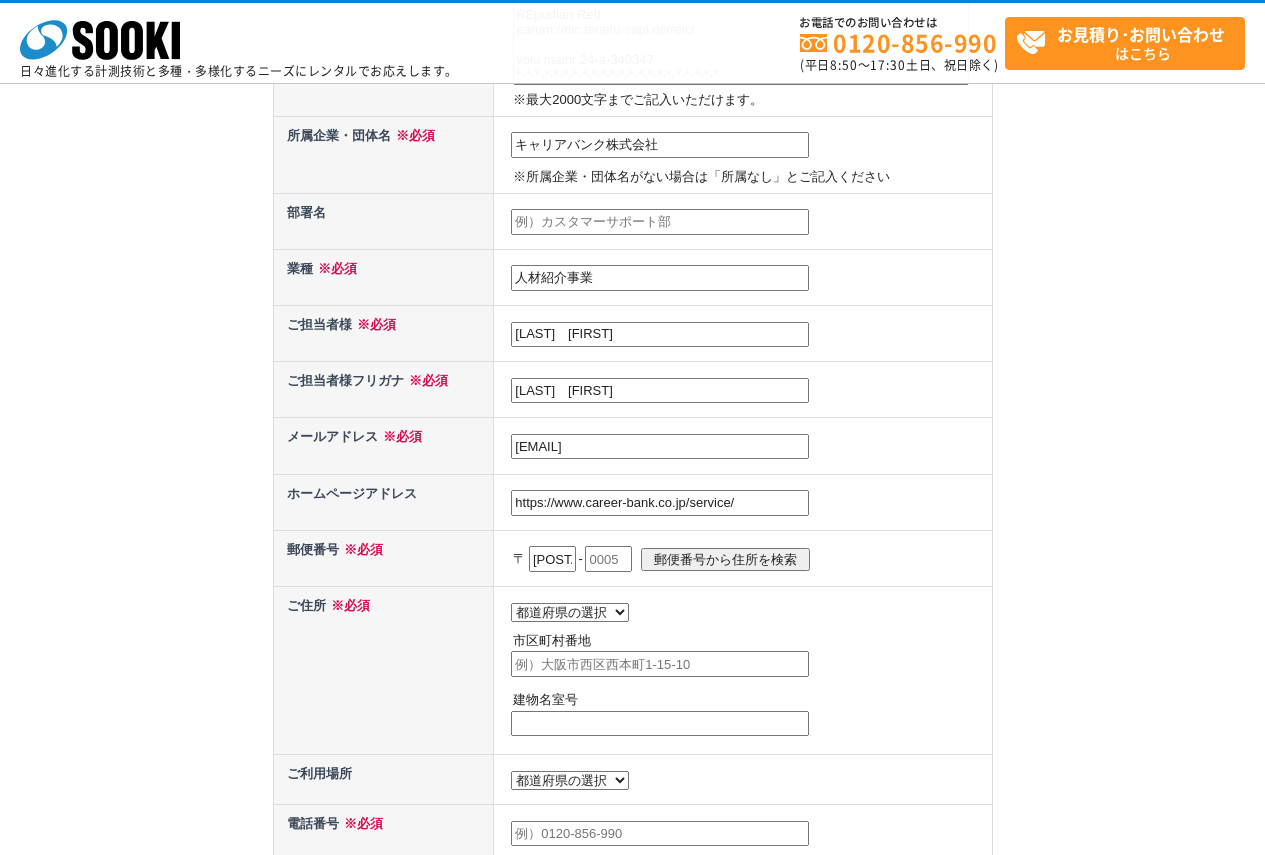 type on "060" 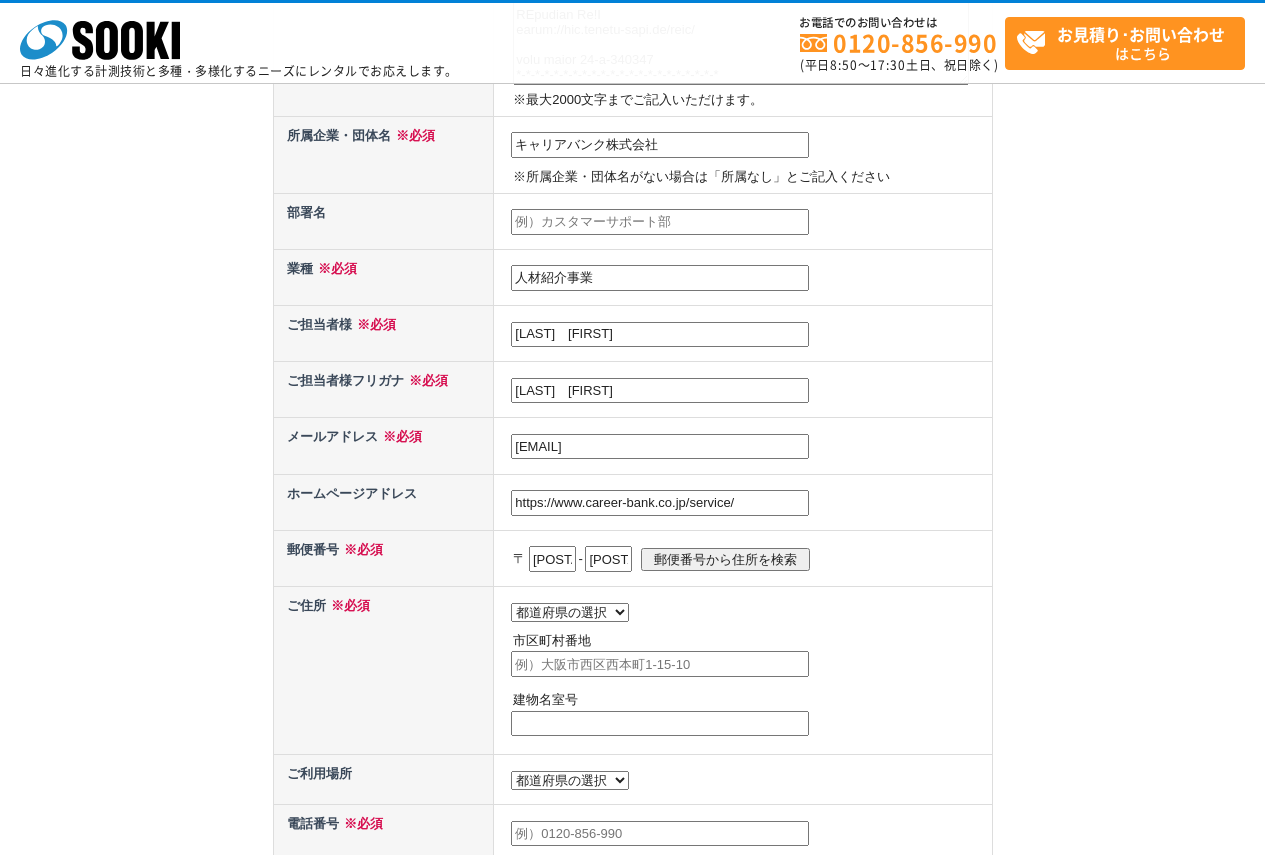 type on "0005" 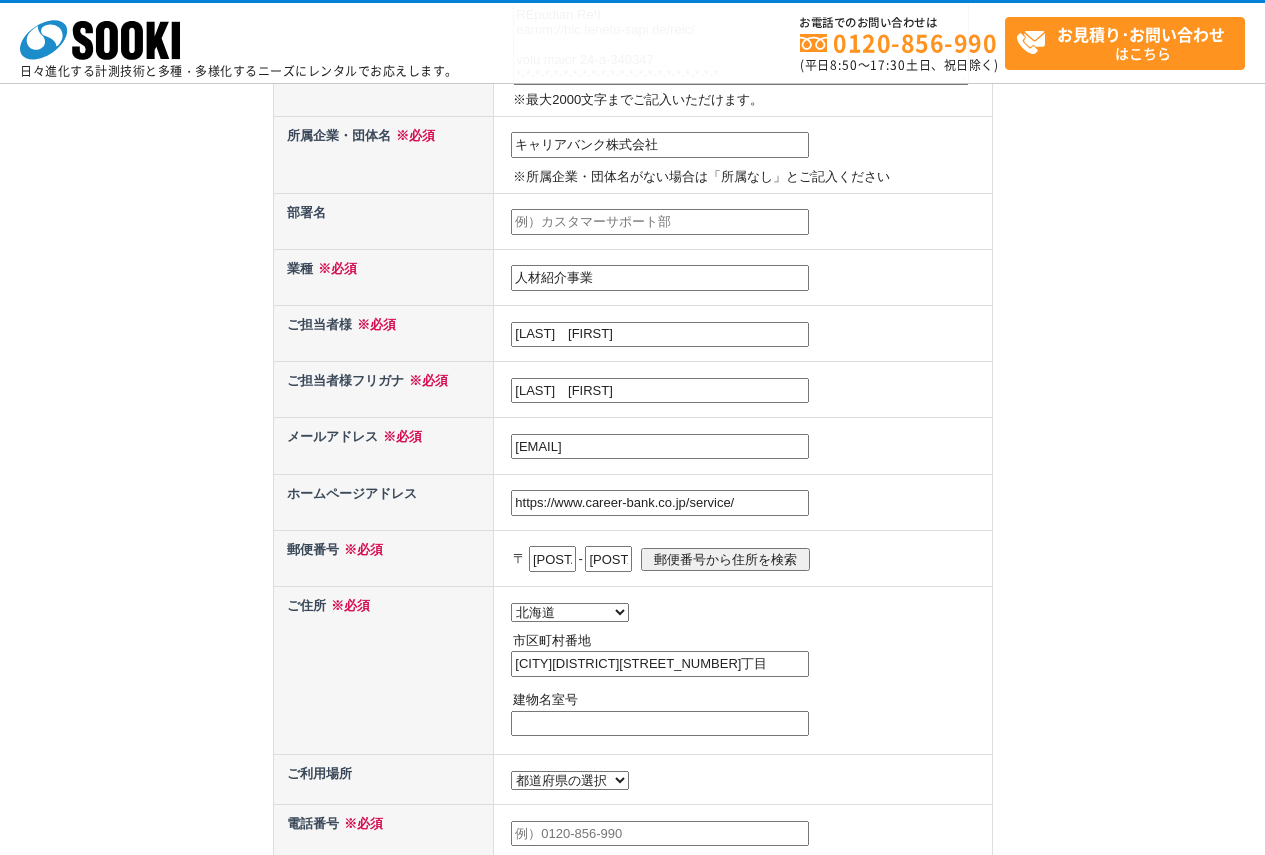 click on "札幌市中央区北五条西" at bounding box center [660, 664] 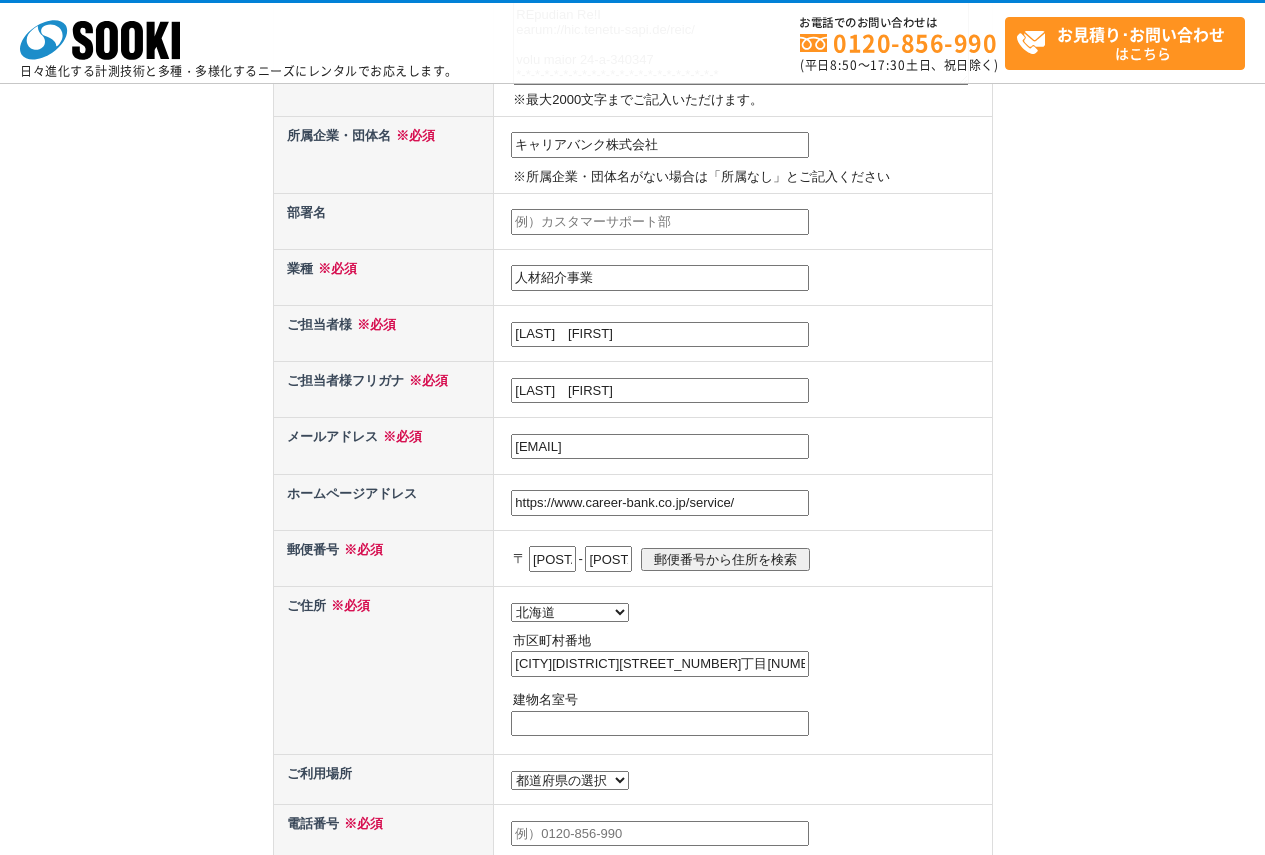 drag, startPoint x: 716, startPoint y: 670, endPoint x: 779, endPoint y: 670, distance: 63 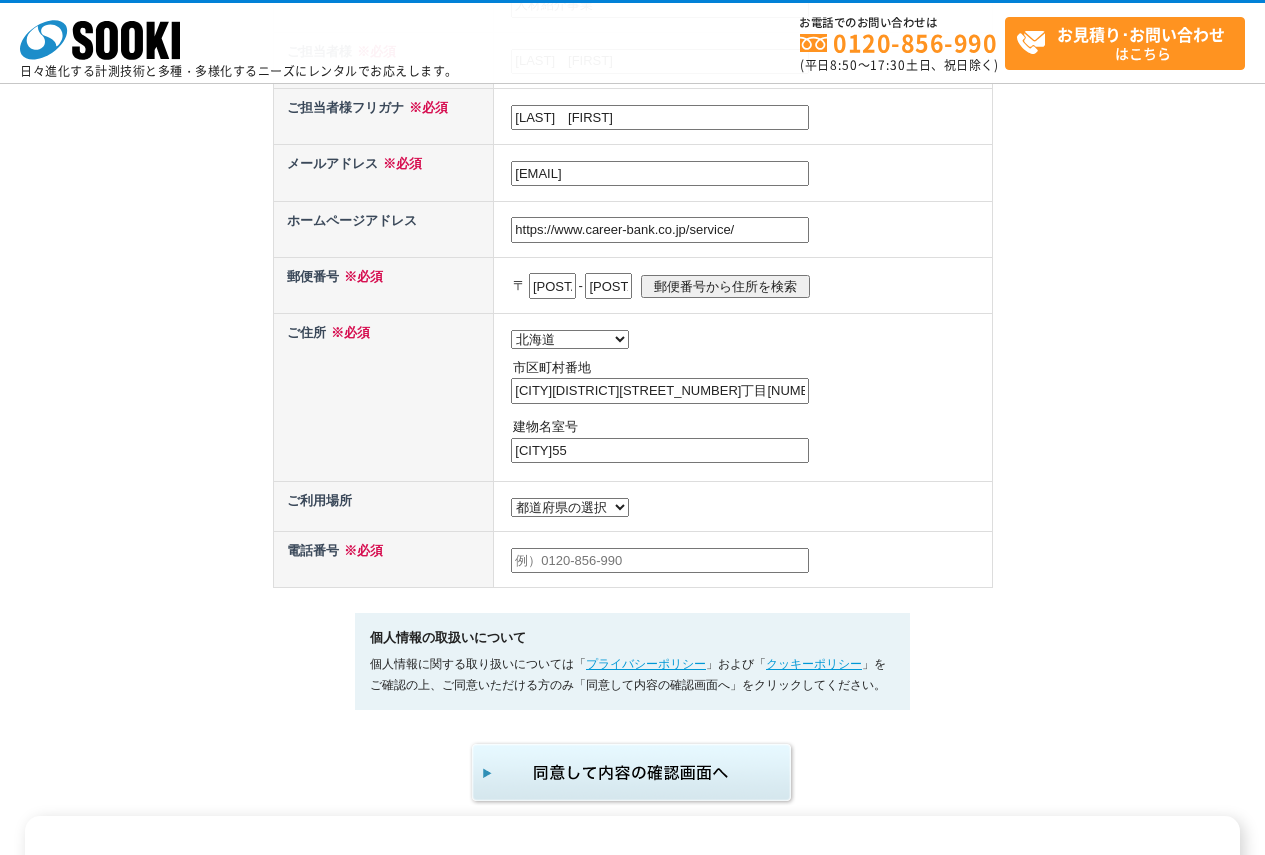 scroll, scrollTop: 800, scrollLeft: 0, axis: vertical 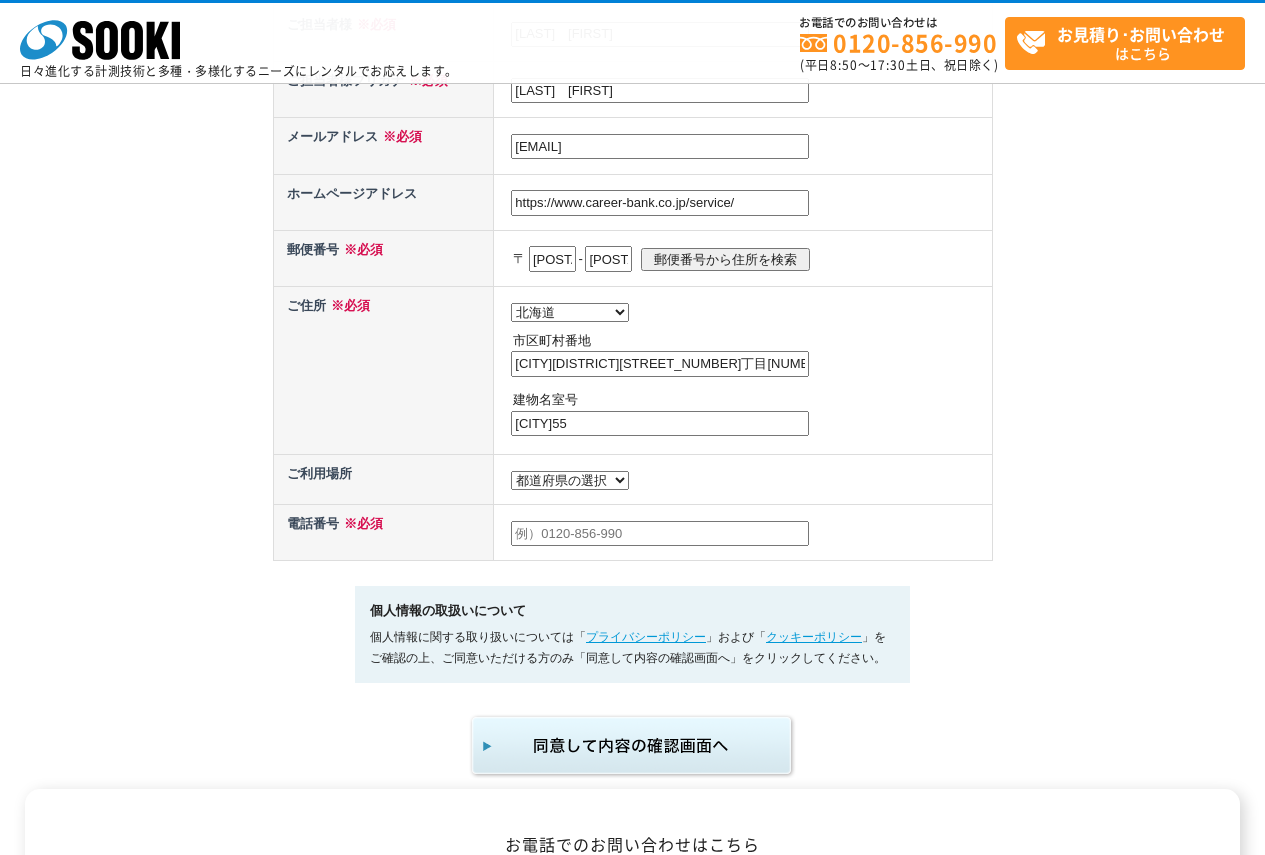 type on "sapporo55" 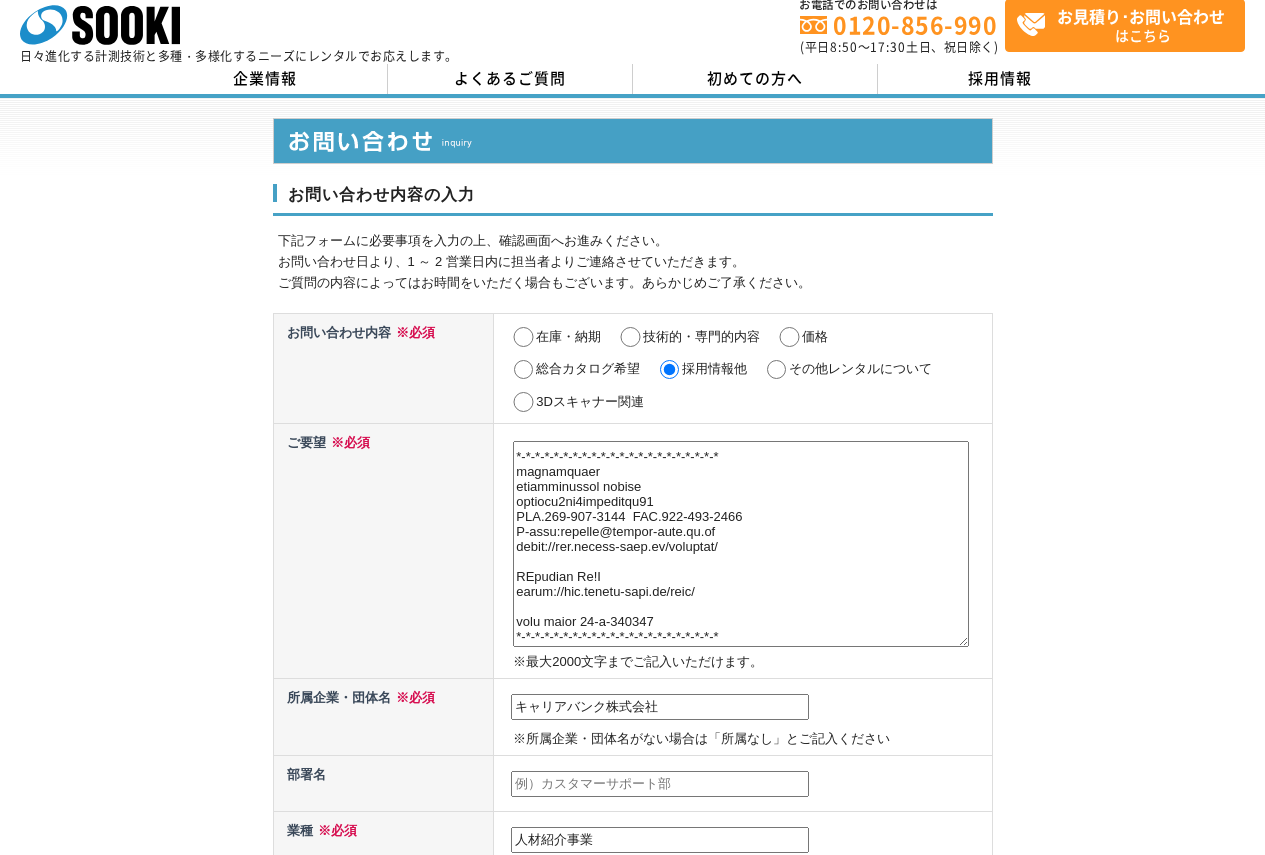 scroll, scrollTop: 0, scrollLeft: 0, axis: both 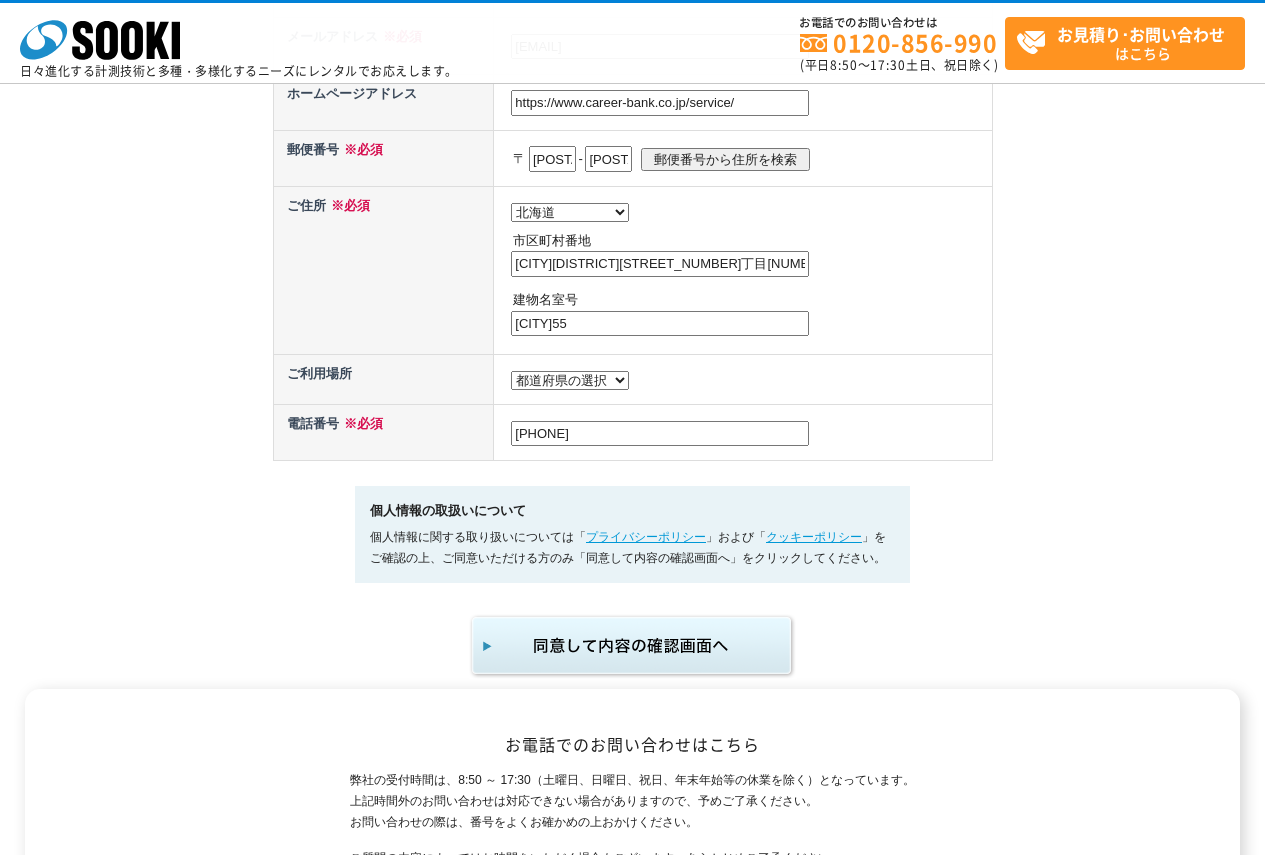 type on "011-251-5008" 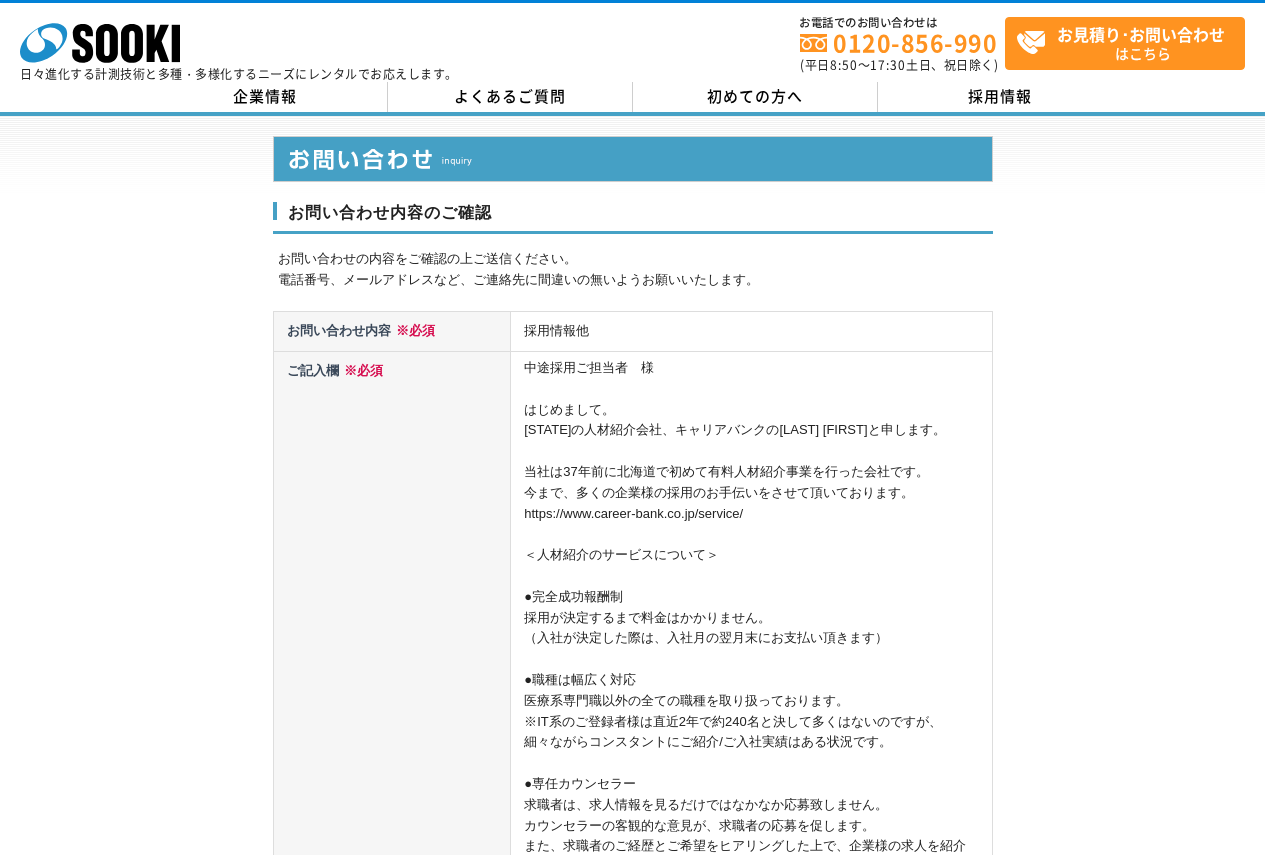 scroll, scrollTop: 0, scrollLeft: 0, axis: both 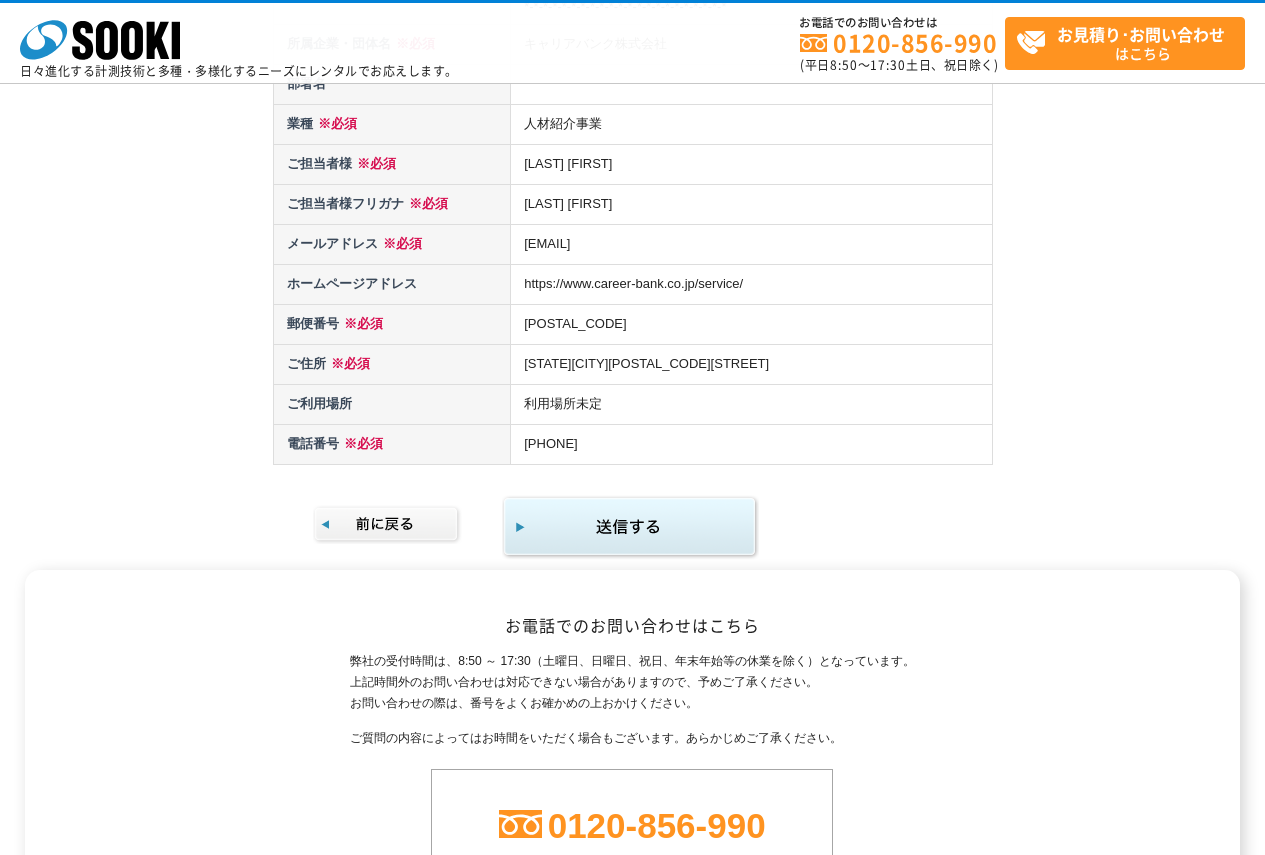 click at bounding box center (630, 527) 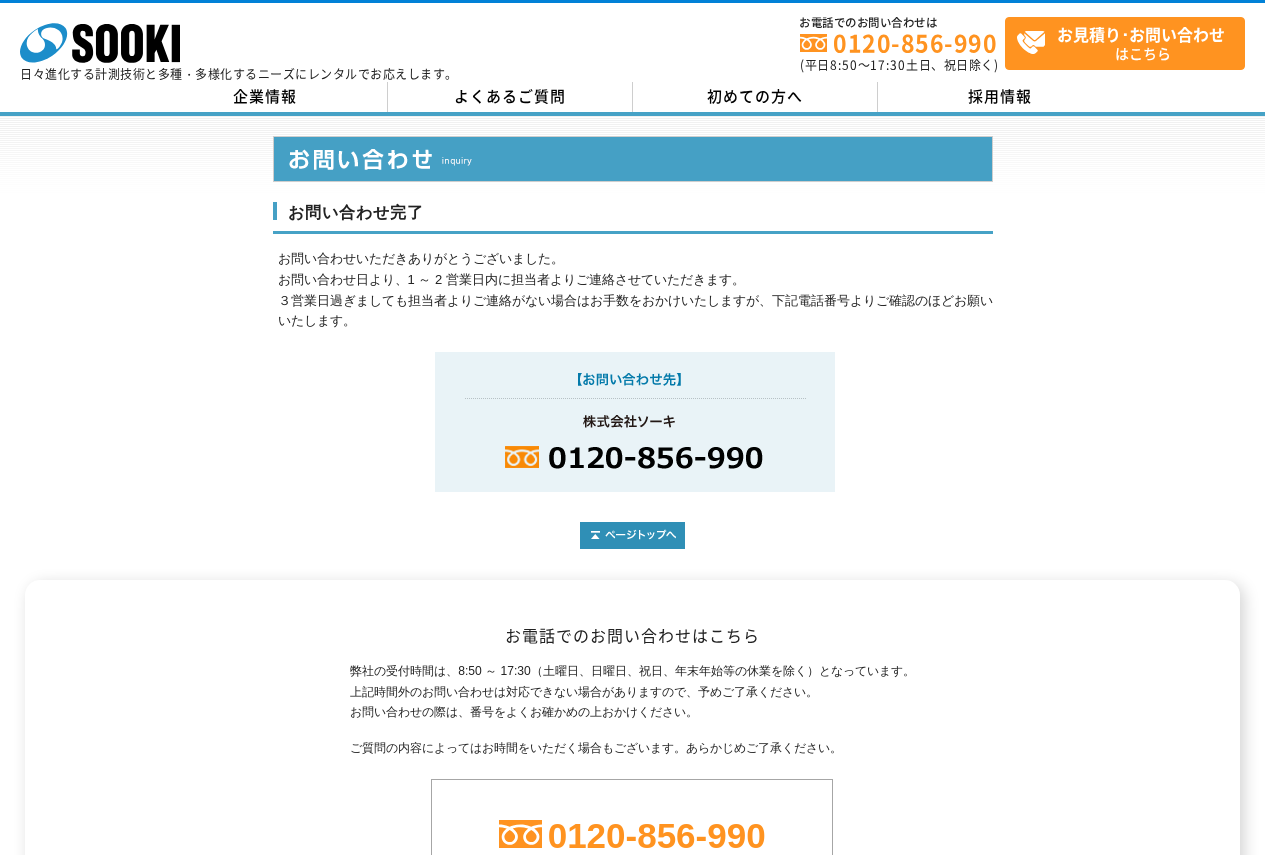 scroll, scrollTop: 0, scrollLeft: 0, axis: both 